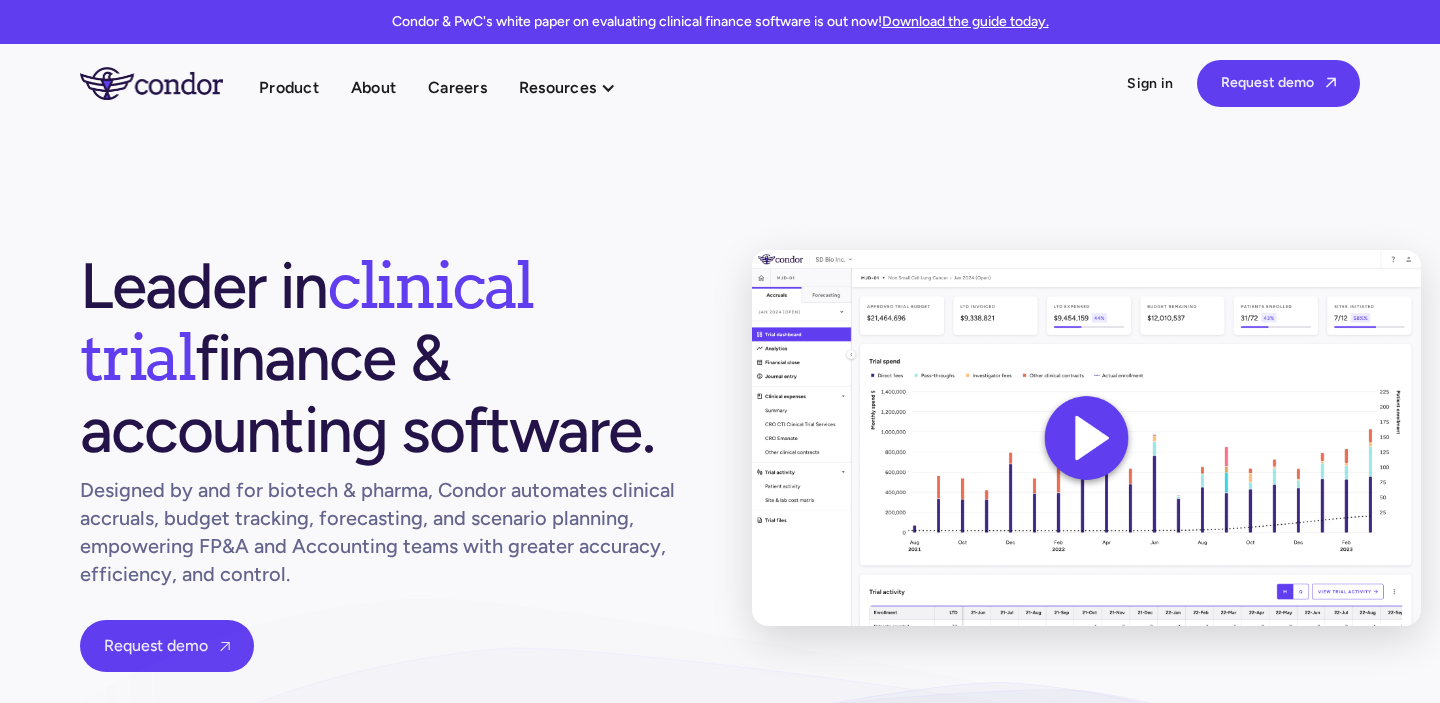 scroll, scrollTop: 0, scrollLeft: 0, axis: both 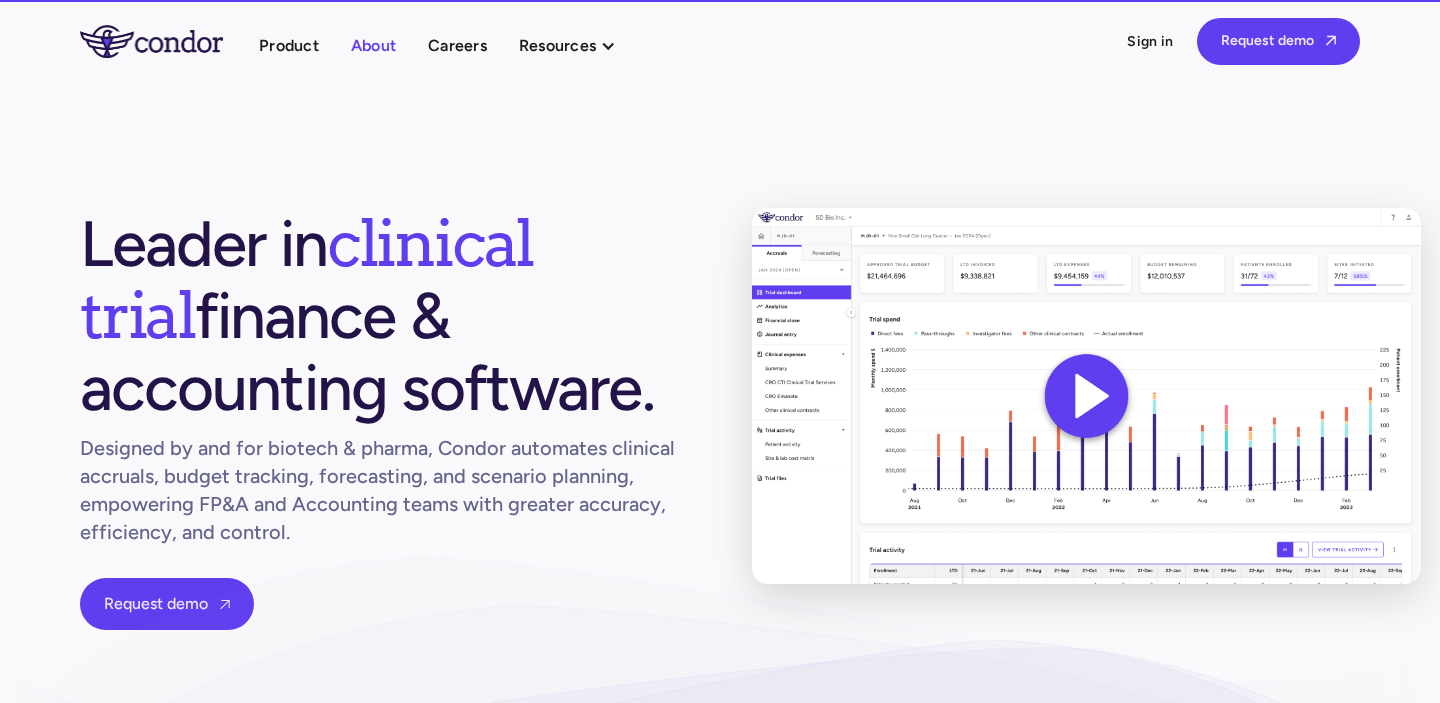 click on "About" at bounding box center [373, 45] 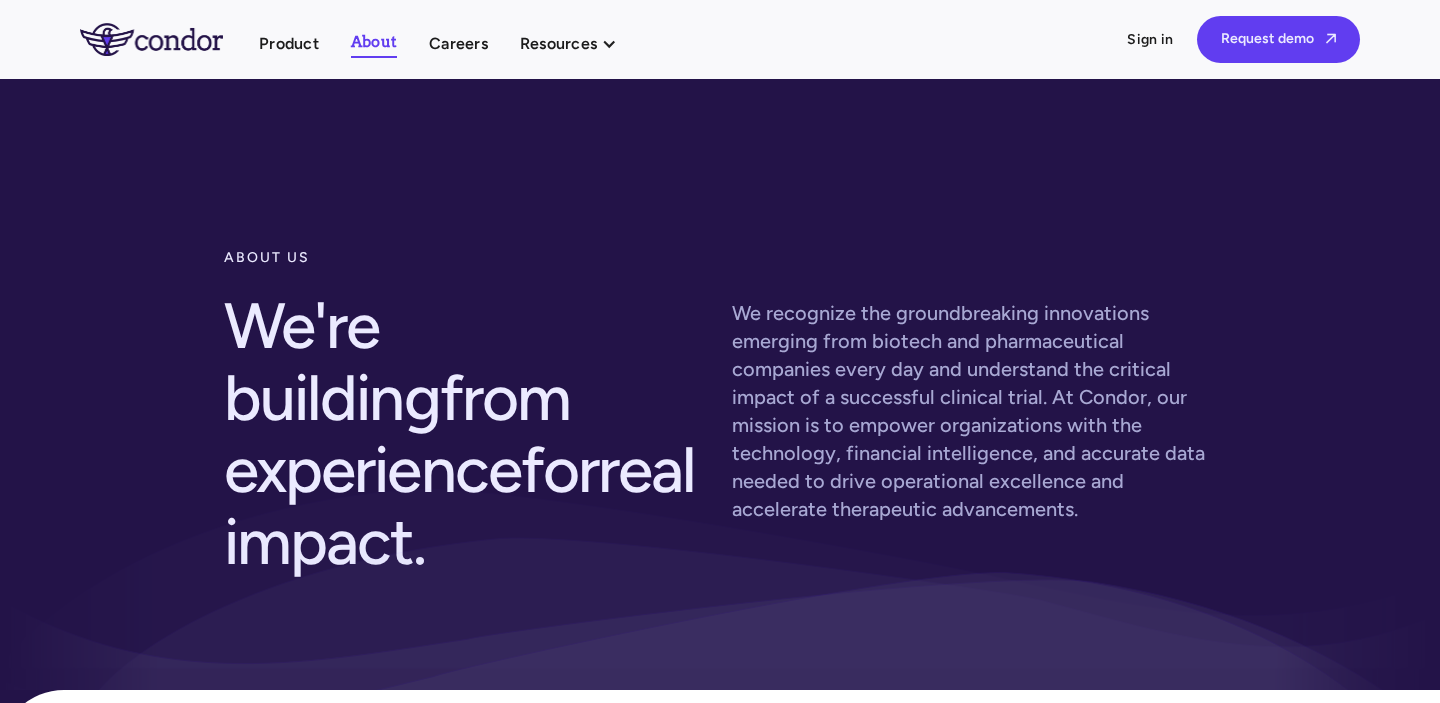 scroll, scrollTop: 0, scrollLeft: 0, axis: both 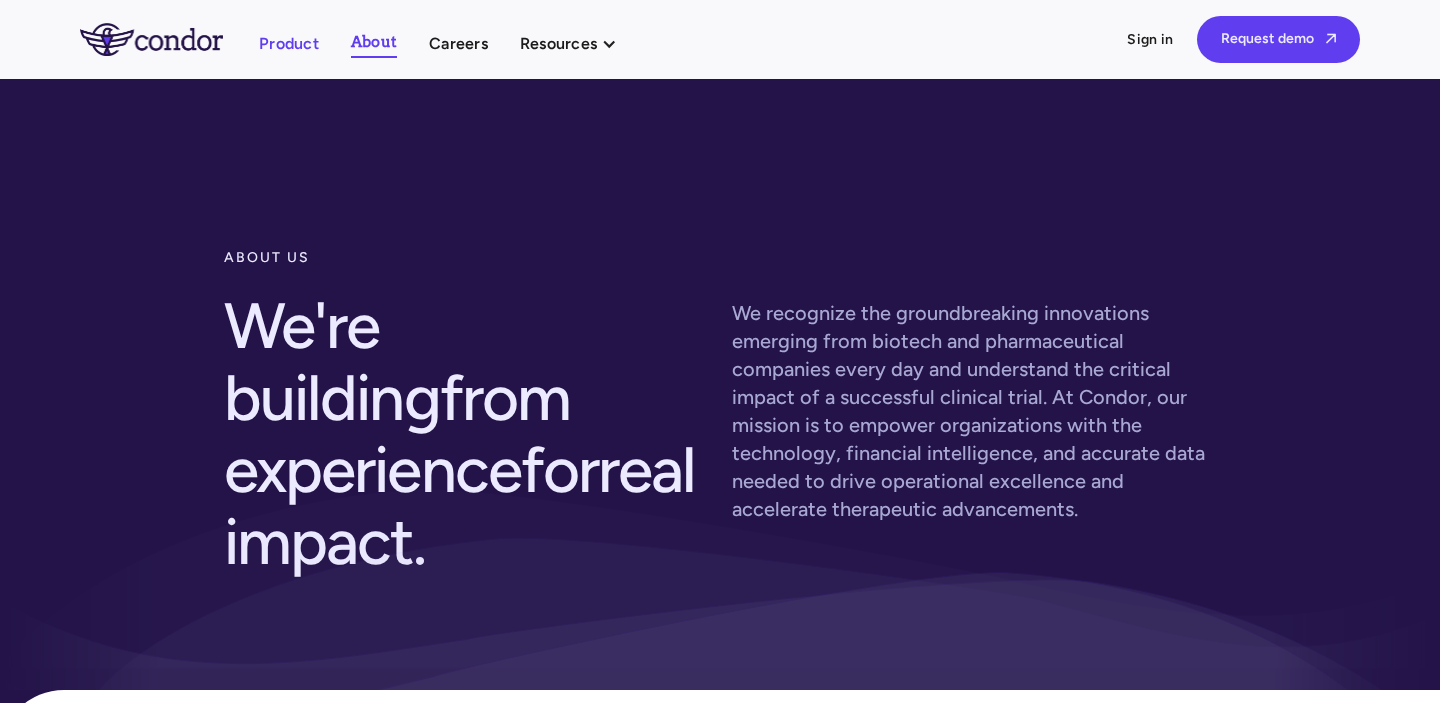 click on "Product" at bounding box center [289, 43] 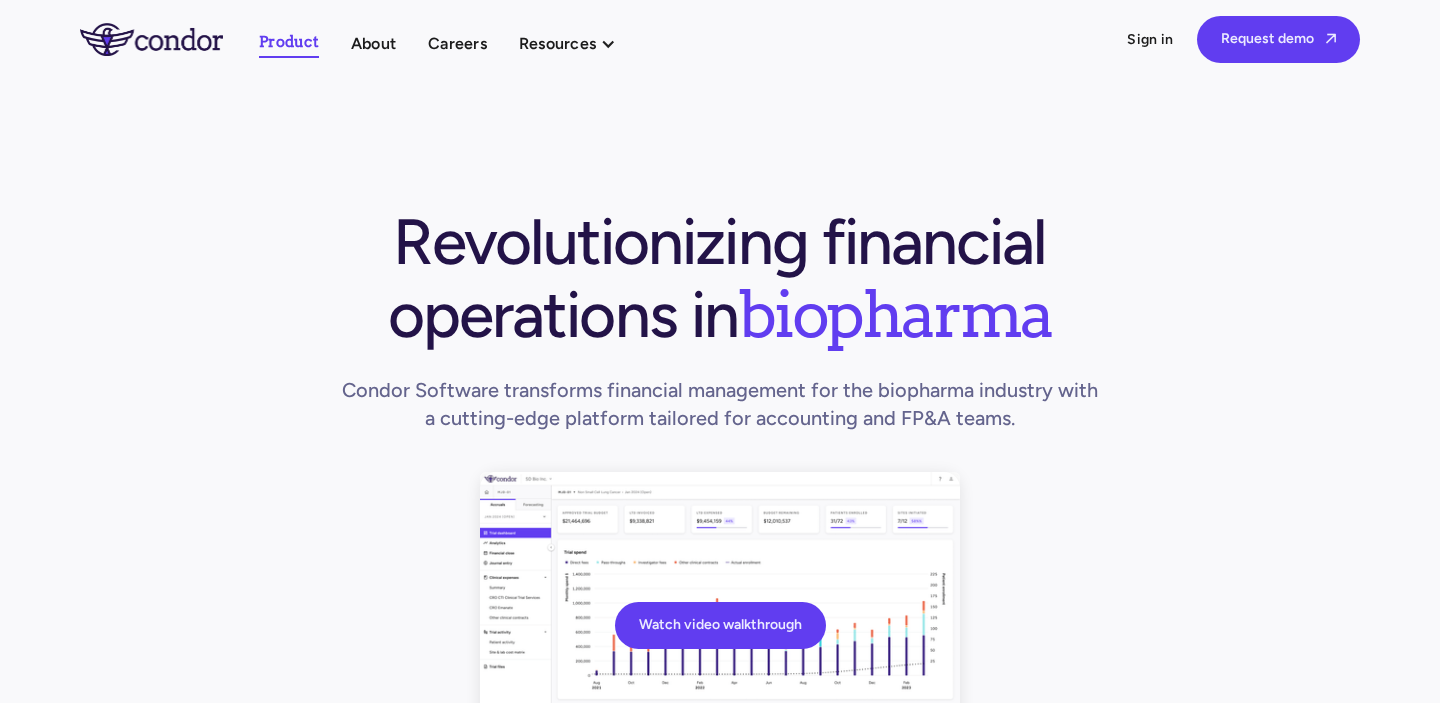 scroll, scrollTop: 0, scrollLeft: 0, axis: both 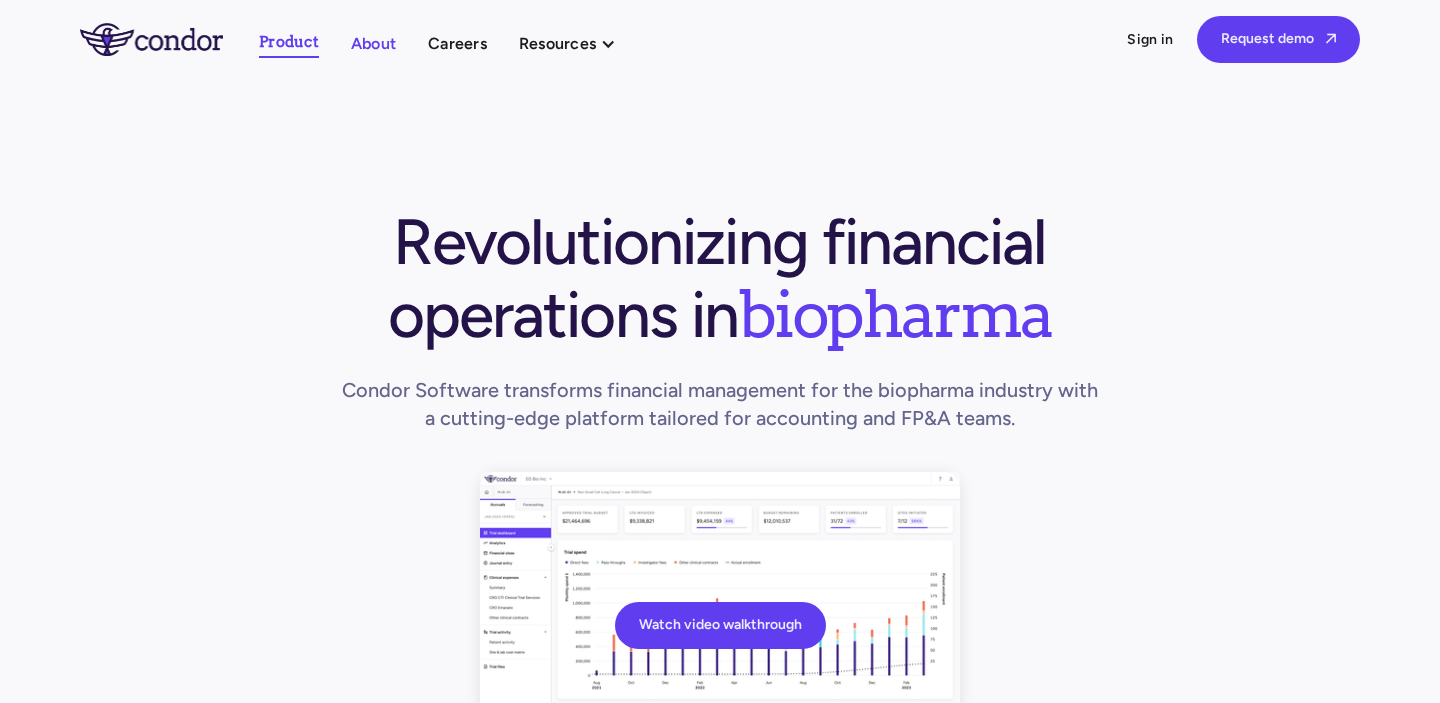 click on "About" at bounding box center (373, 43) 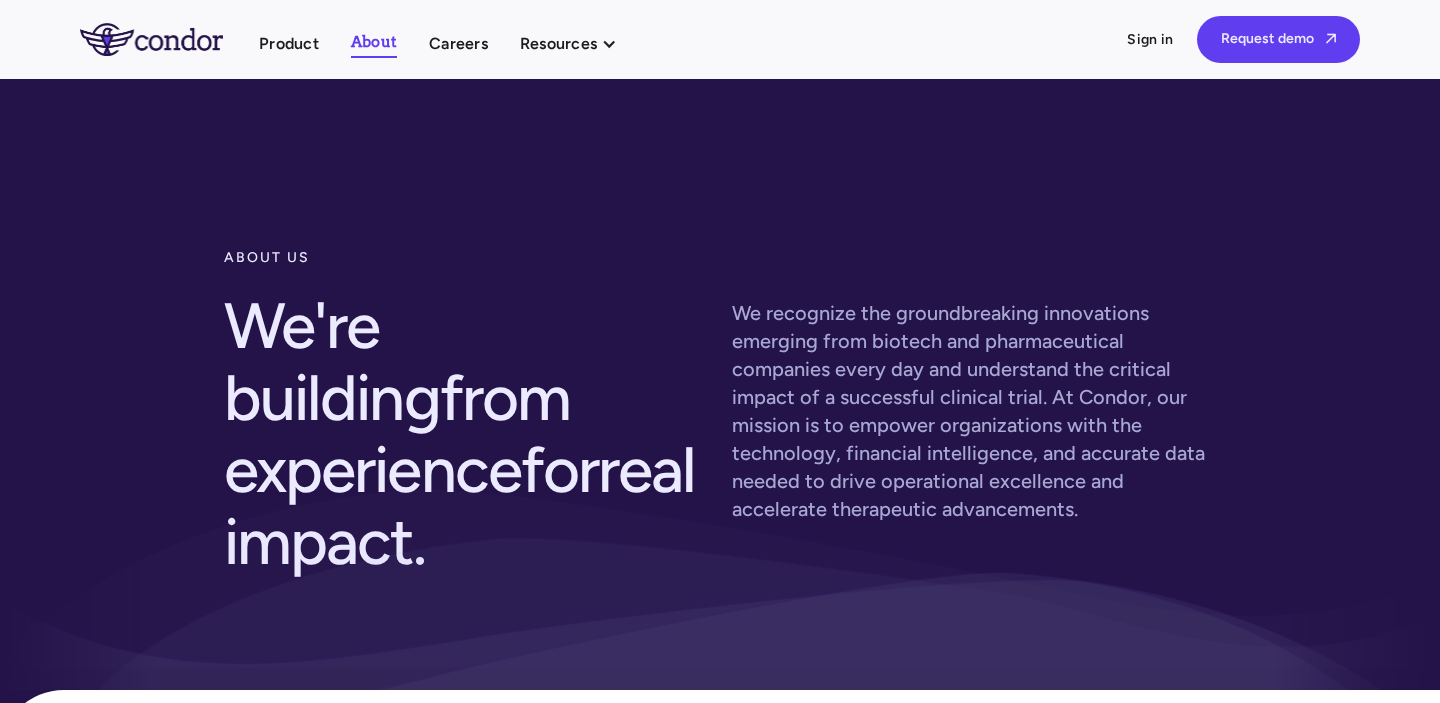 scroll, scrollTop: 0, scrollLeft: 0, axis: both 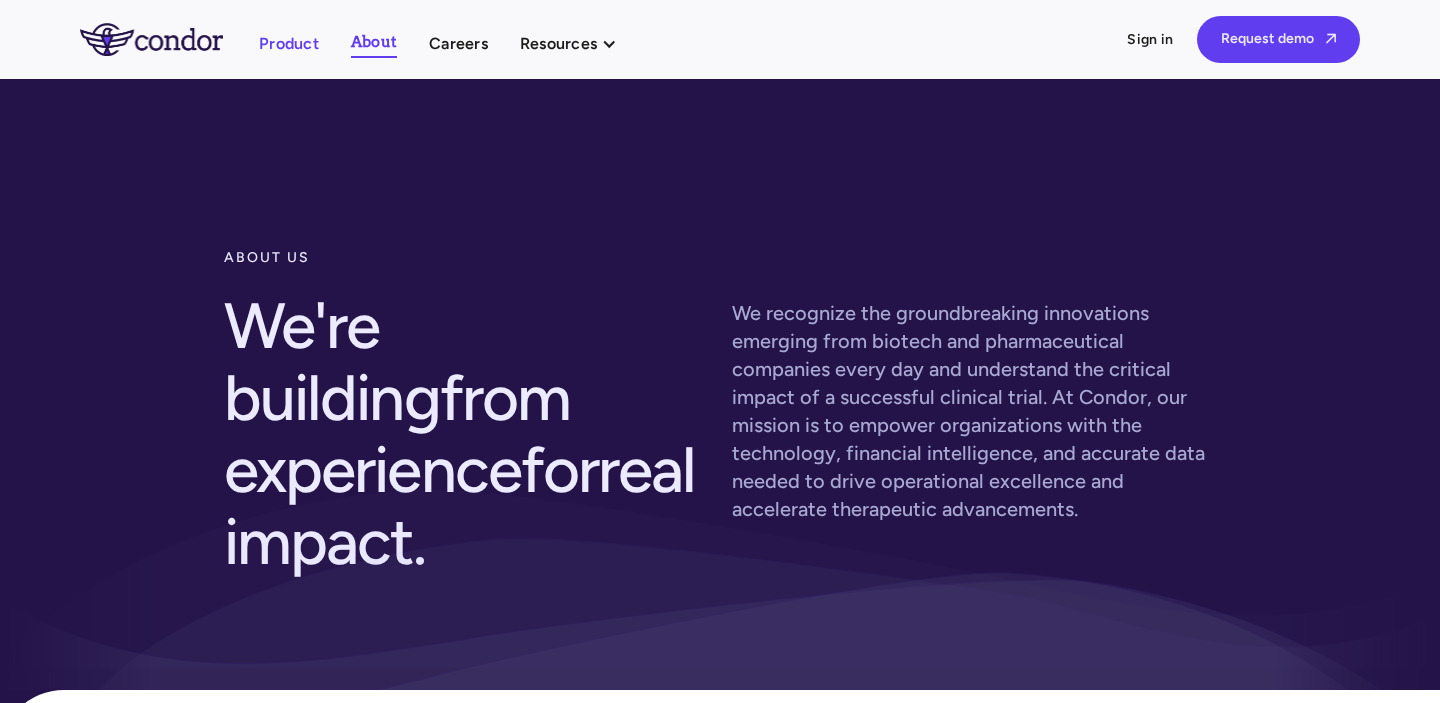 click on "Product" at bounding box center (289, 43) 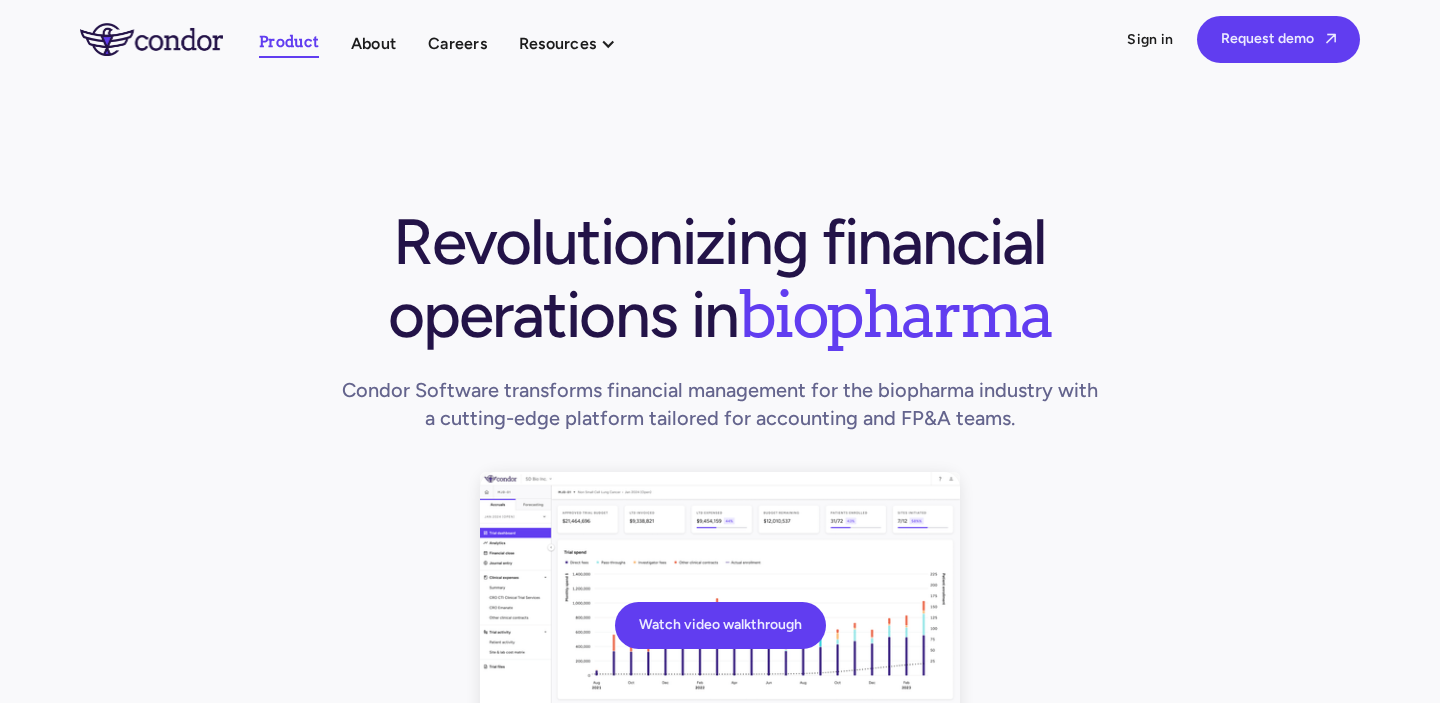 scroll, scrollTop: 0, scrollLeft: 0, axis: both 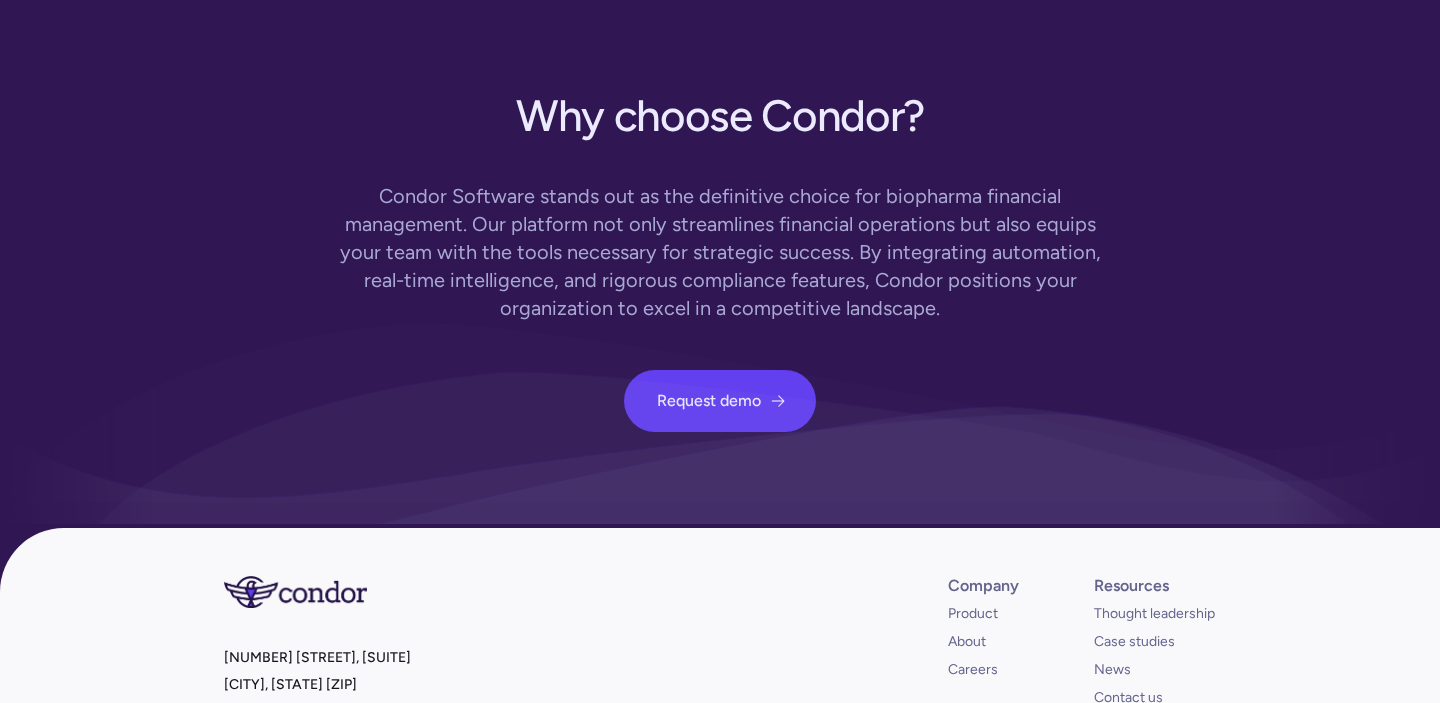 drag, startPoint x: 856, startPoint y: 164, endPoint x: 471, endPoint y: 205, distance: 387.17697 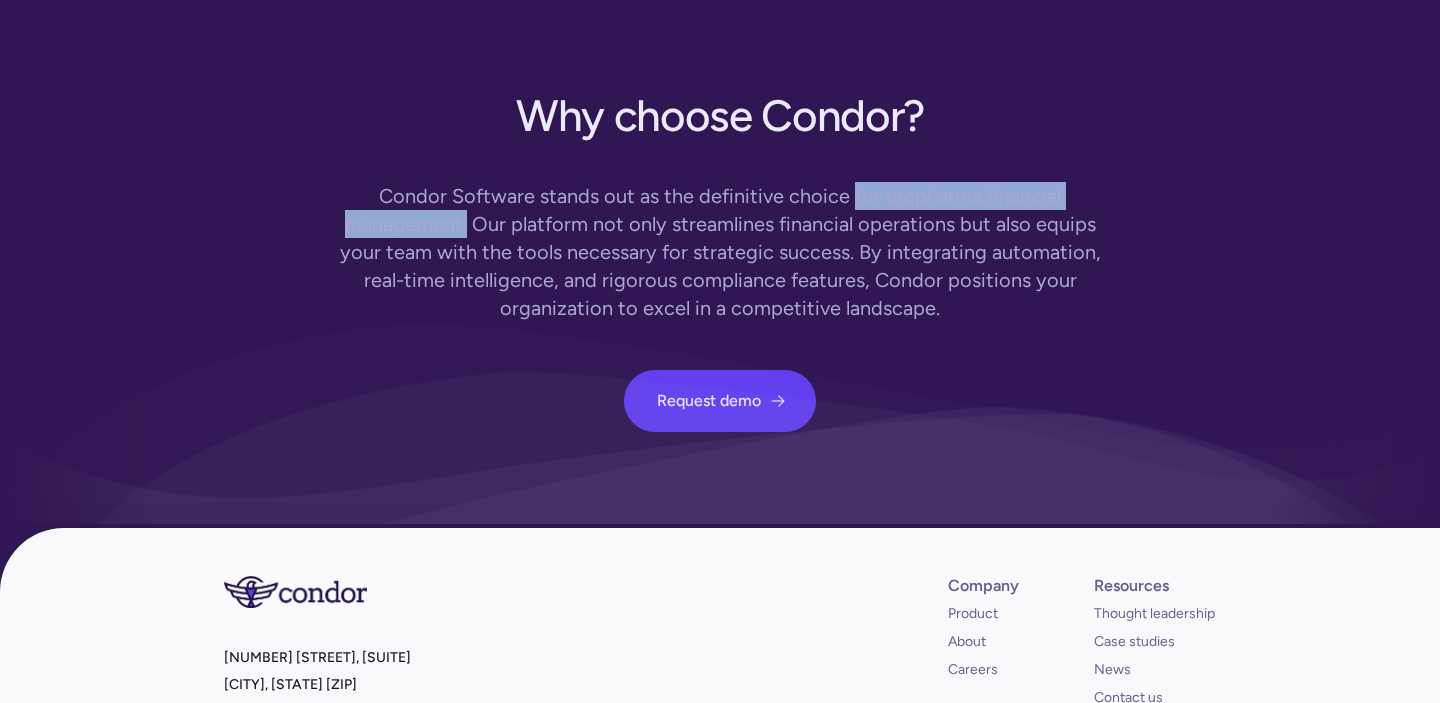 drag, startPoint x: 470, startPoint y: 200, endPoint x: 854, endPoint y: 169, distance: 385.24927 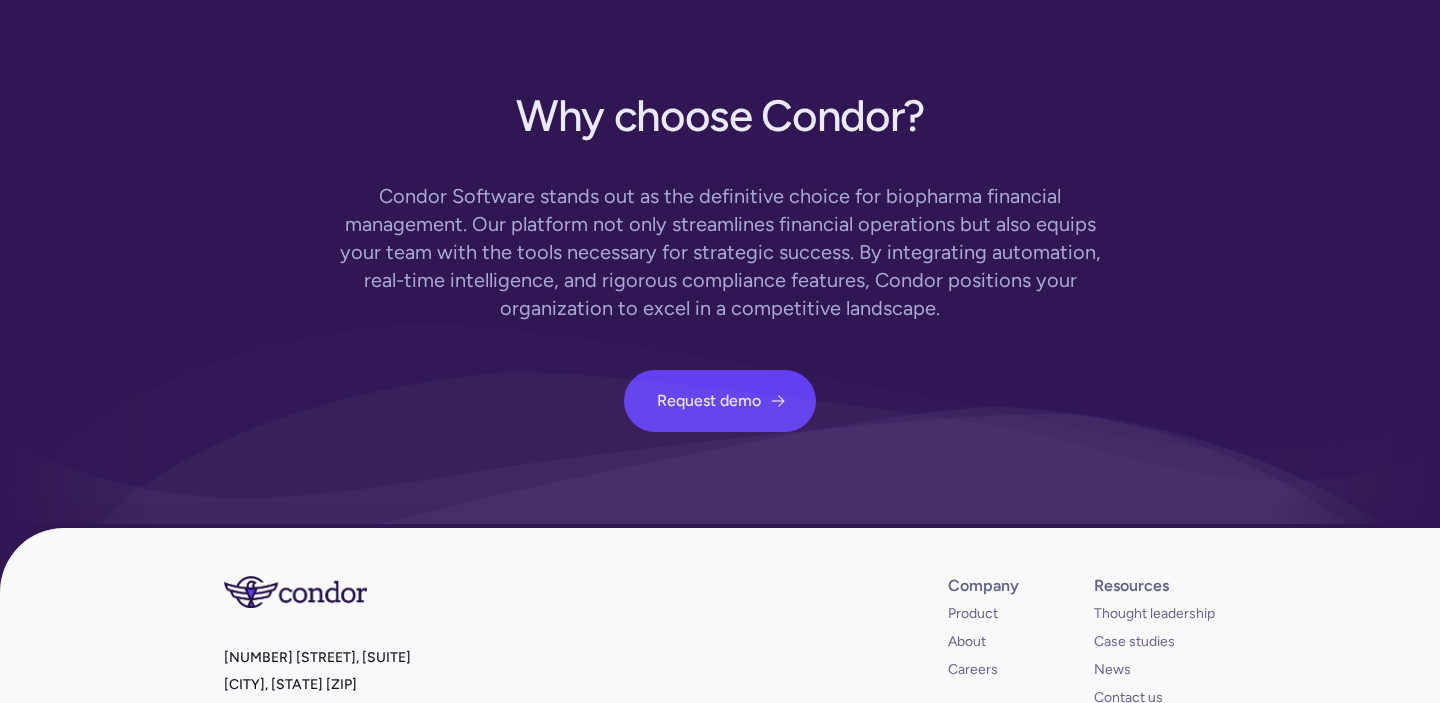 click on "Why choose Condor? Condor Software stands out as the definitive choice for biopharma financial management. Our platform not only streamlines financial operations but also equips your team with the tools necessary for strategic success. By integrating automation, real-time intelligence, and rigorous compliance features, Condor positions your organization to excel in a competitive landscape. Request demo " at bounding box center (720, 256) 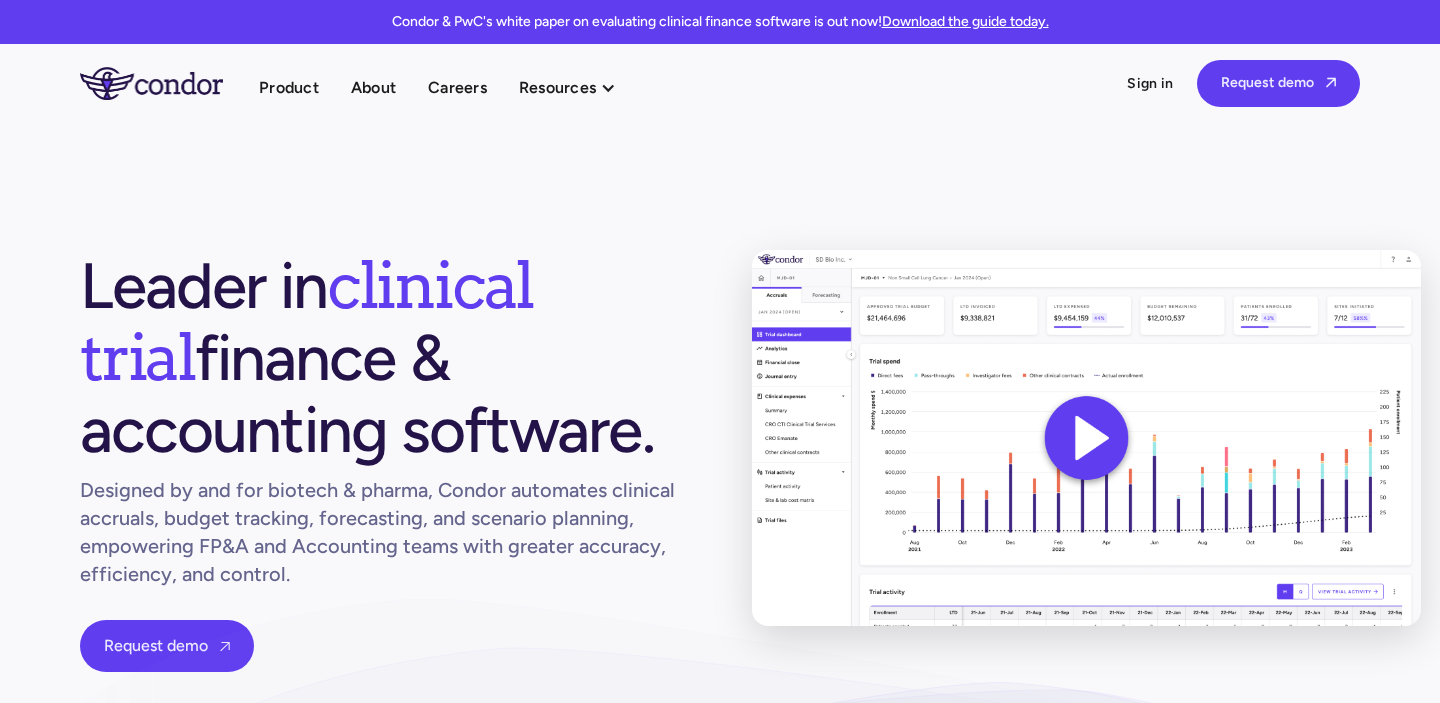 scroll, scrollTop: 0, scrollLeft: 0, axis: both 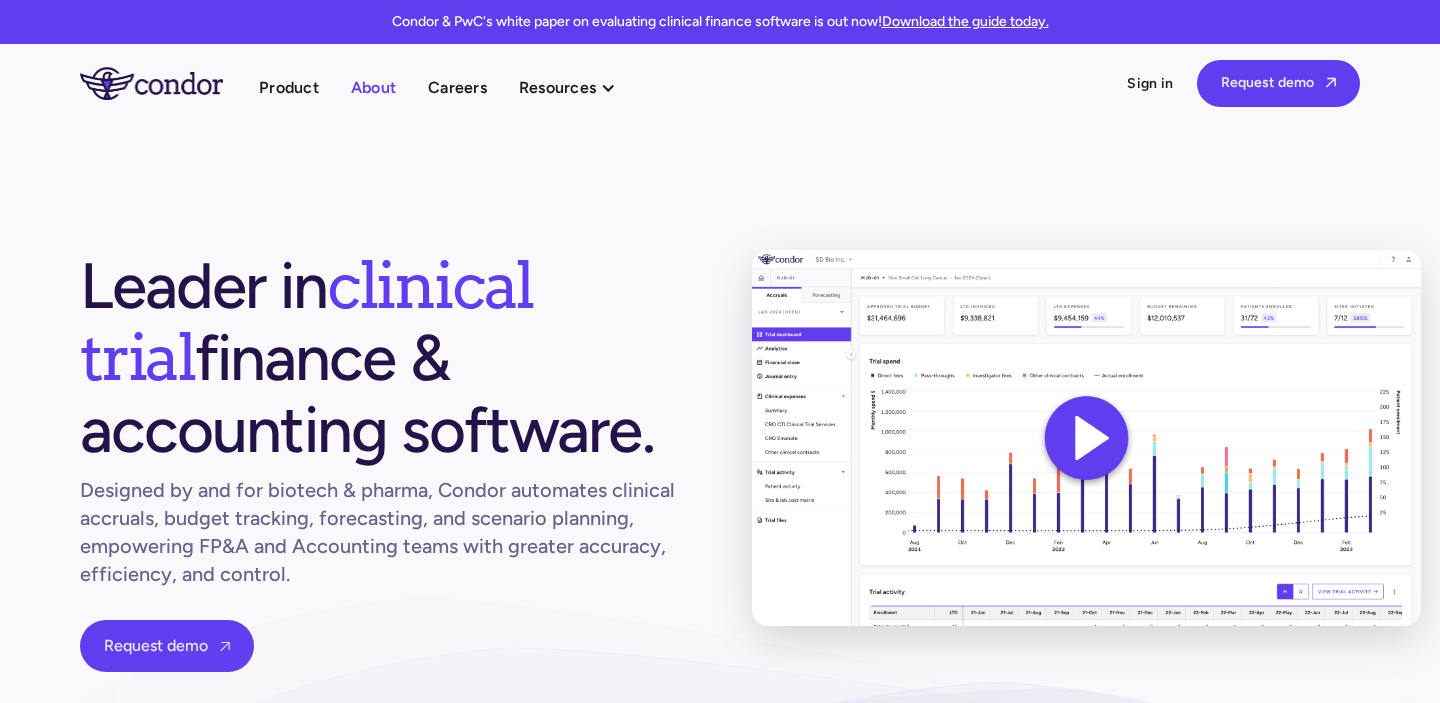 click on "About" at bounding box center [373, 87] 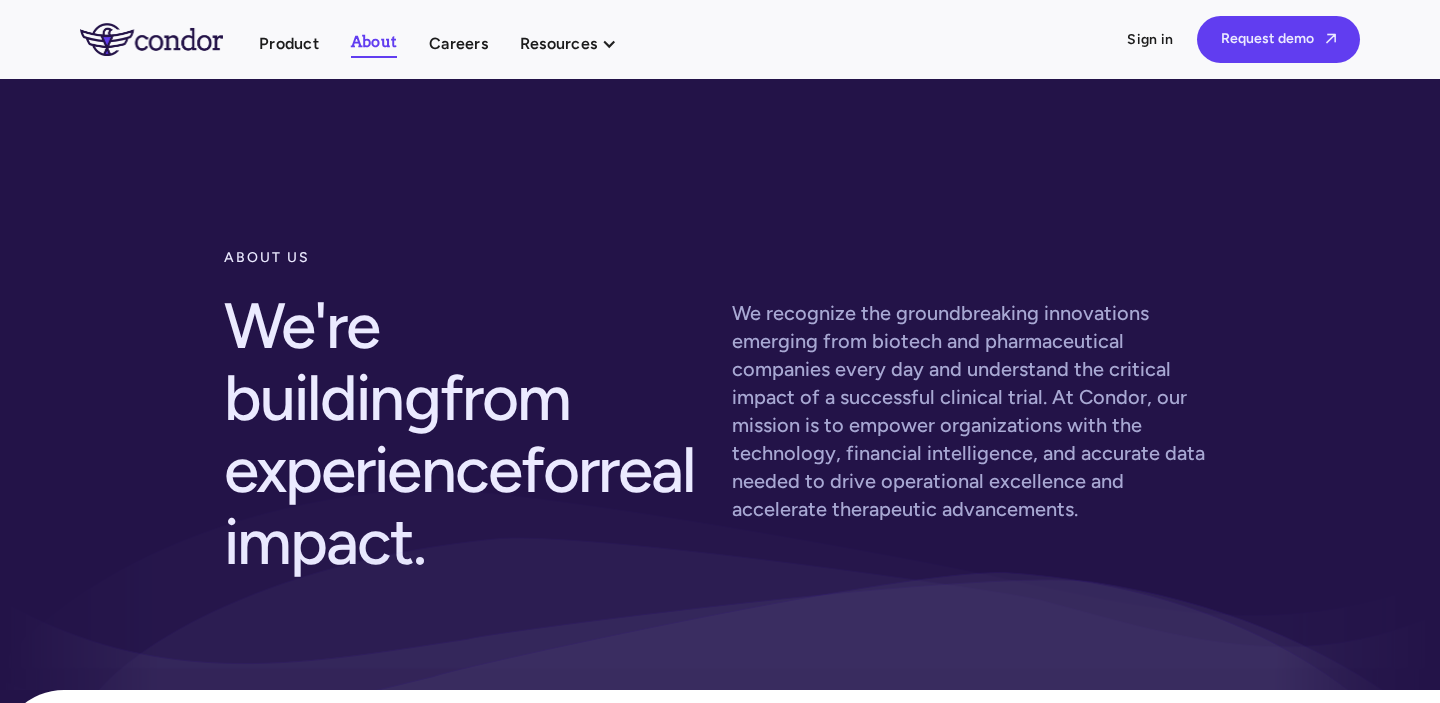 scroll, scrollTop: 0, scrollLeft: 0, axis: both 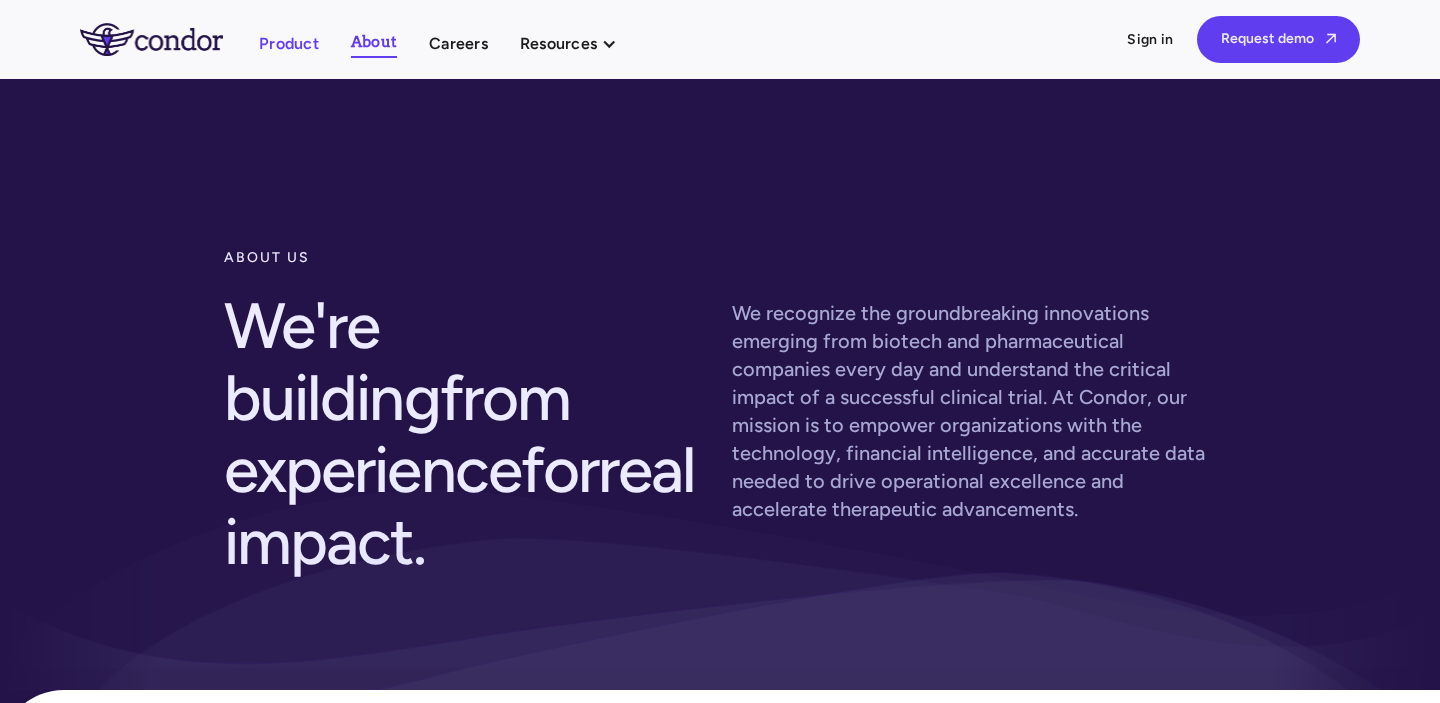 click on "Product" at bounding box center [289, 43] 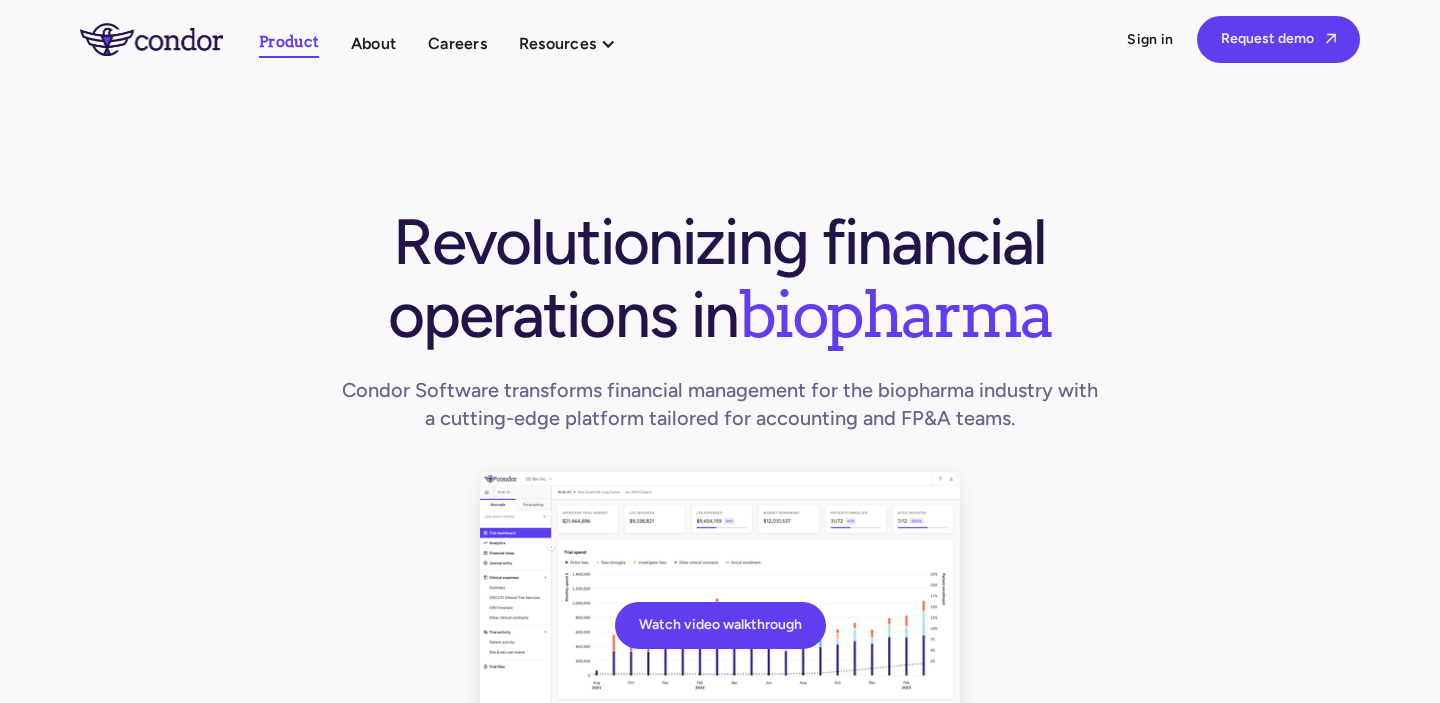 scroll, scrollTop: 0, scrollLeft: 0, axis: both 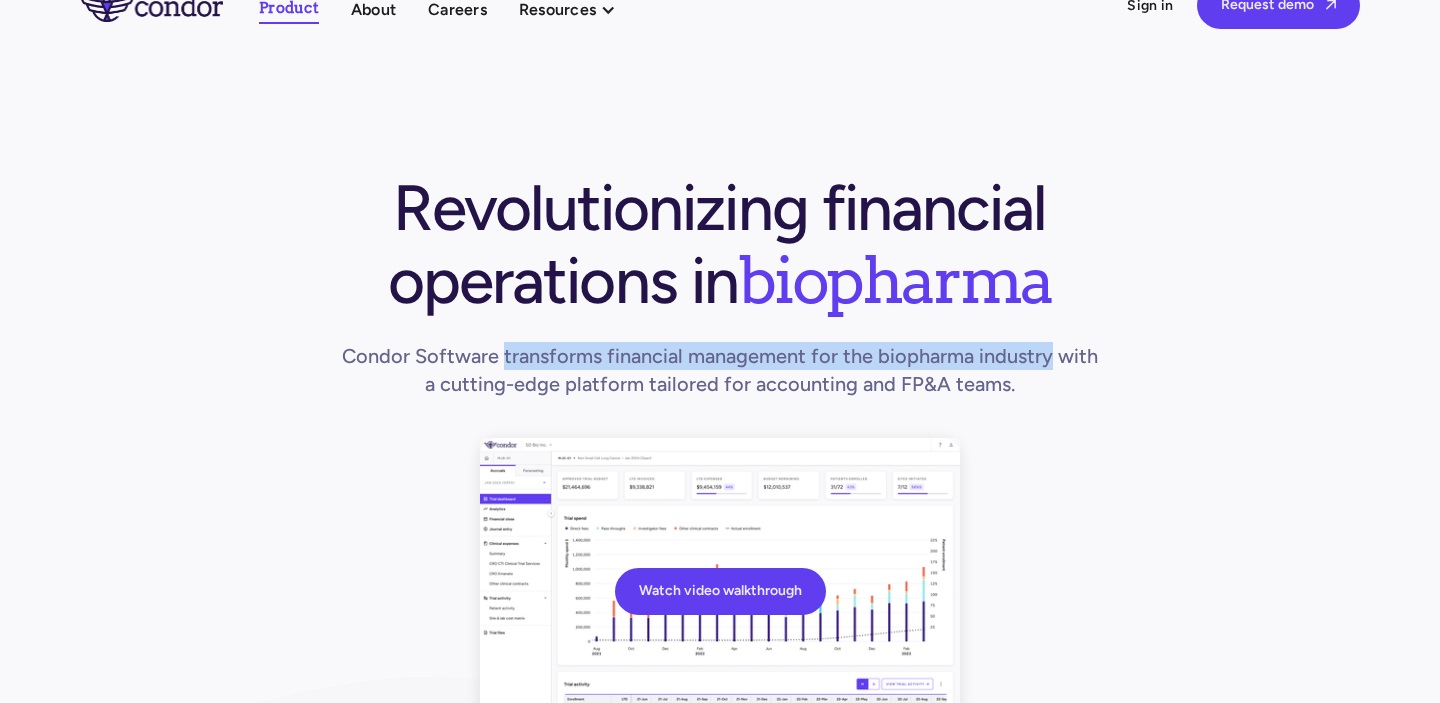 drag, startPoint x: 498, startPoint y: 353, endPoint x: 1042, endPoint y: 354, distance: 544.0009 